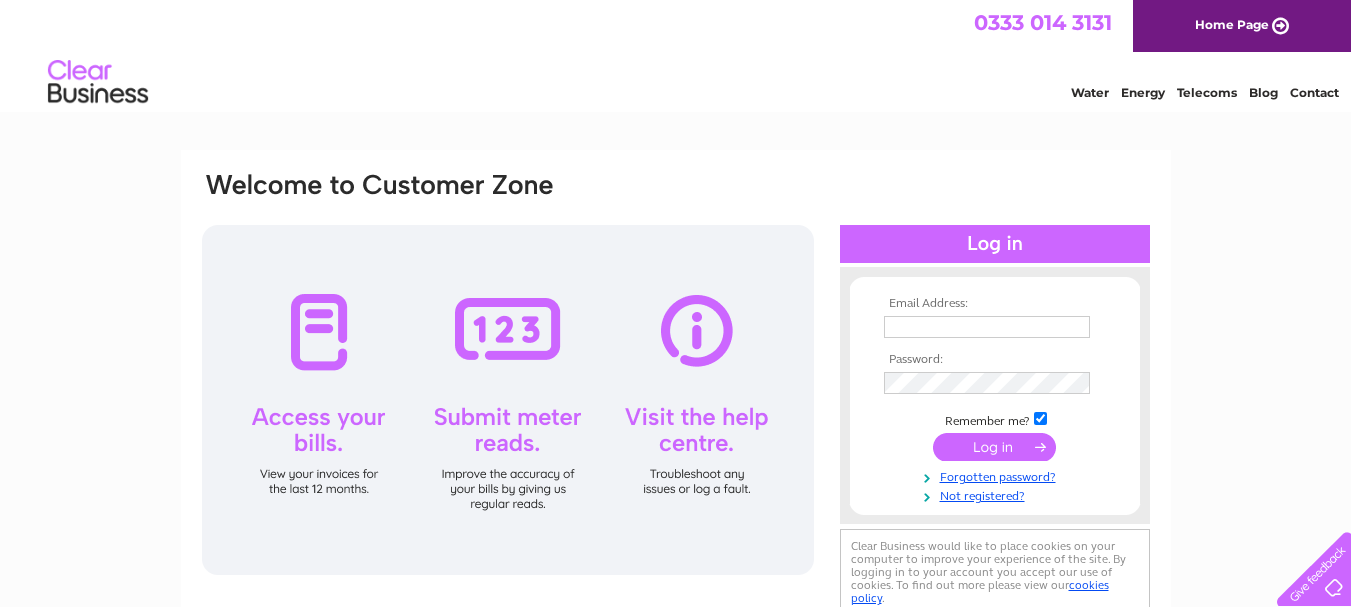 scroll, scrollTop: 0, scrollLeft: 0, axis: both 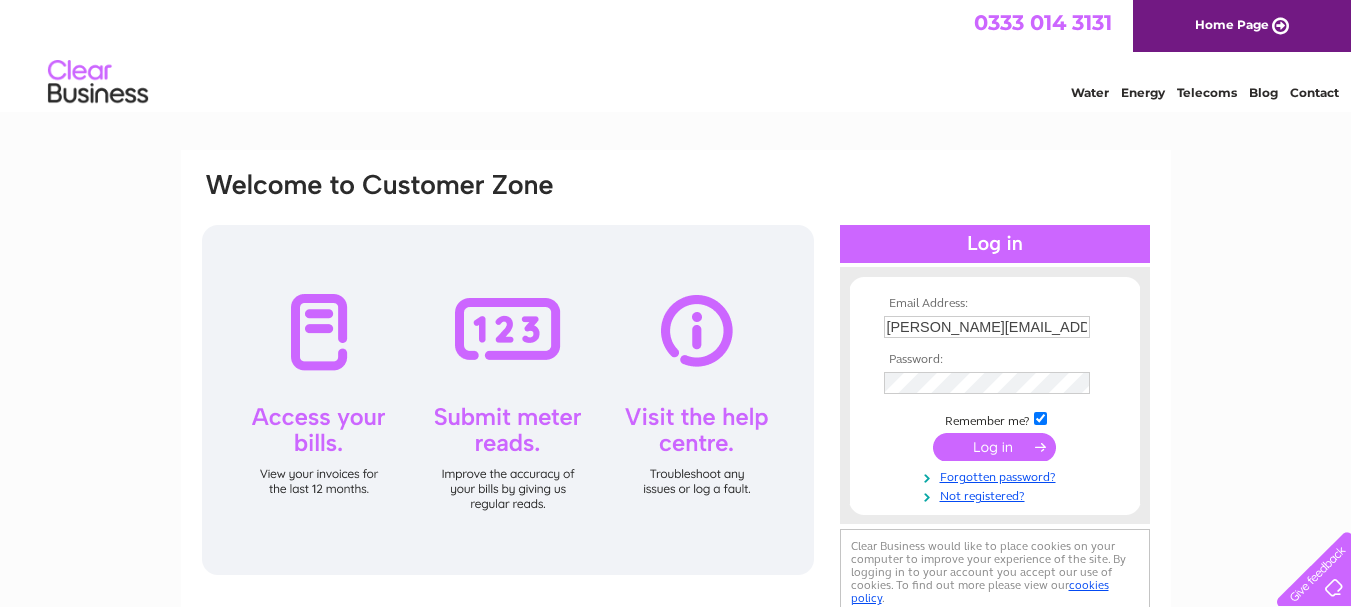 click at bounding box center (994, 447) 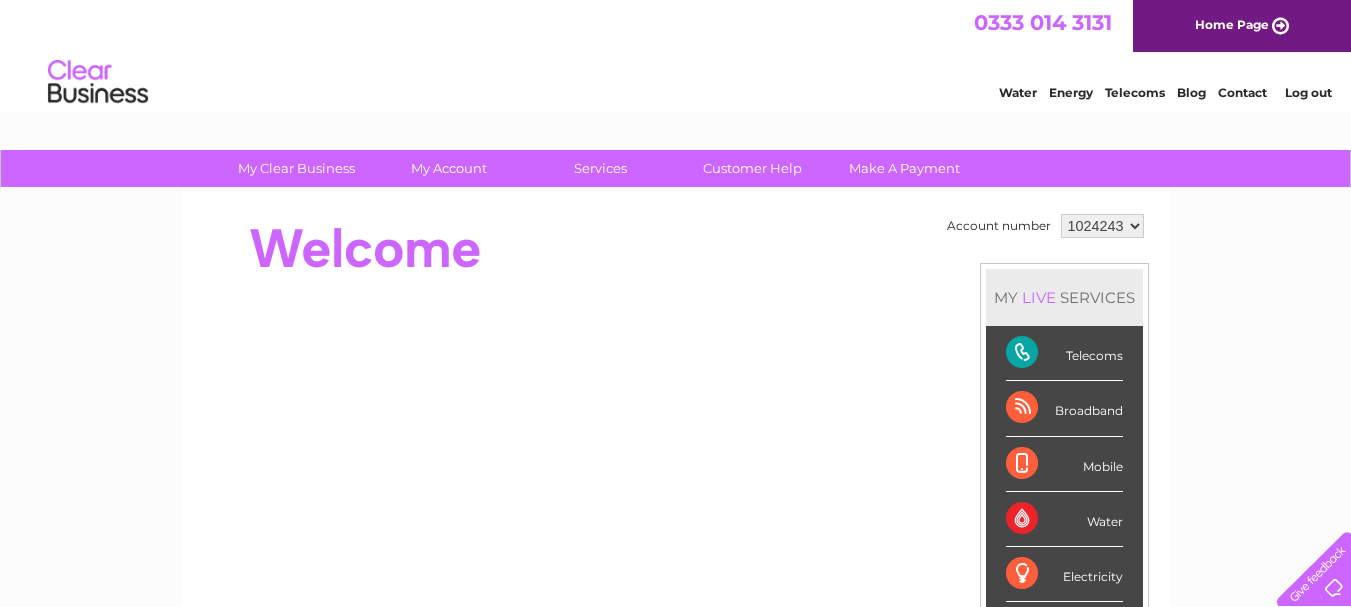 scroll, scrollTop: 0, scrollLeft: 0, axis: both 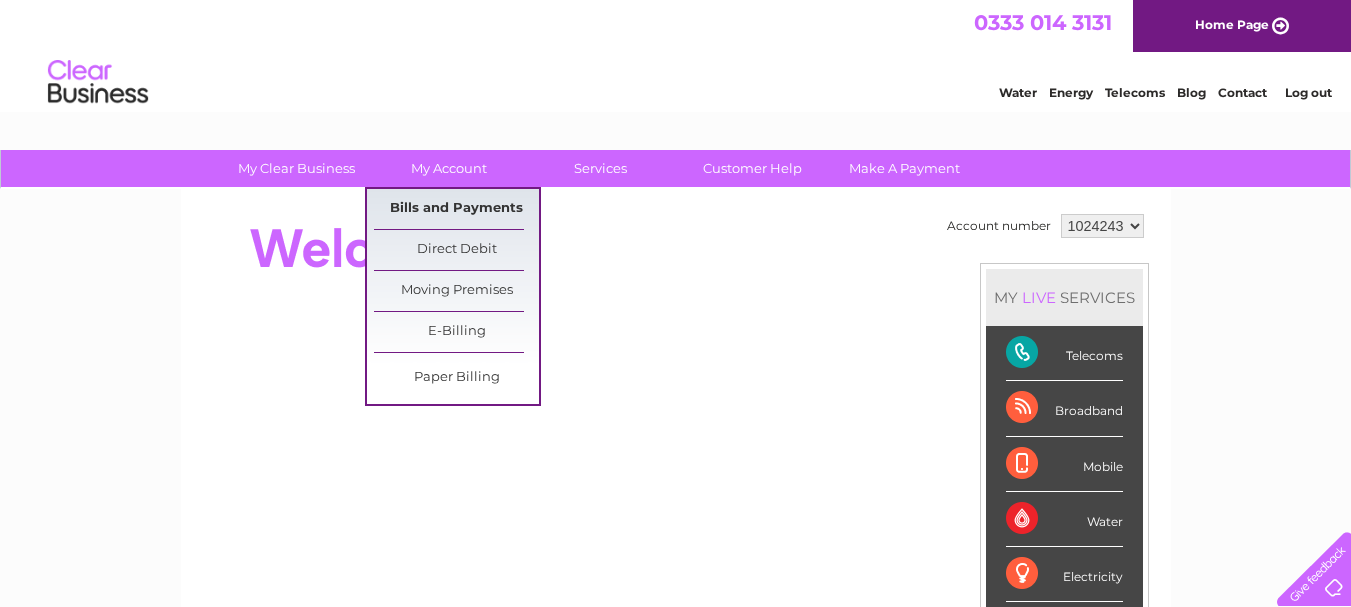 click on "Bills and Payments" at bounding box center (456, 209) 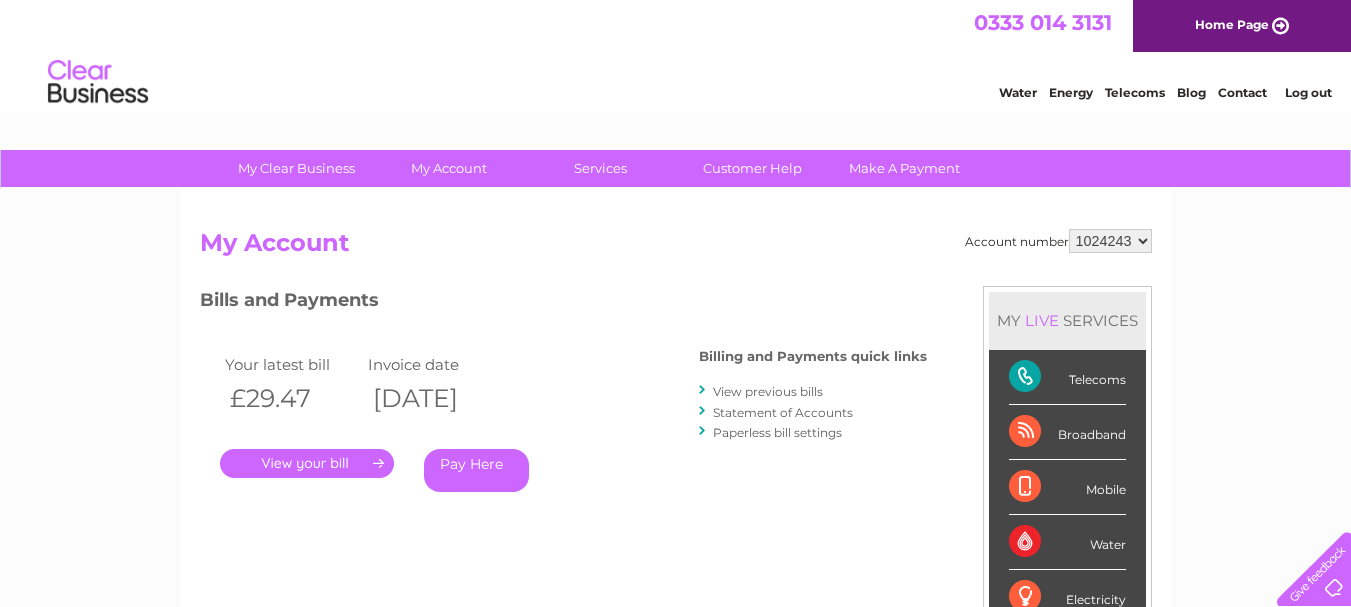 scroll, scrollTop: 0, scrollLeft: 0, axis: both 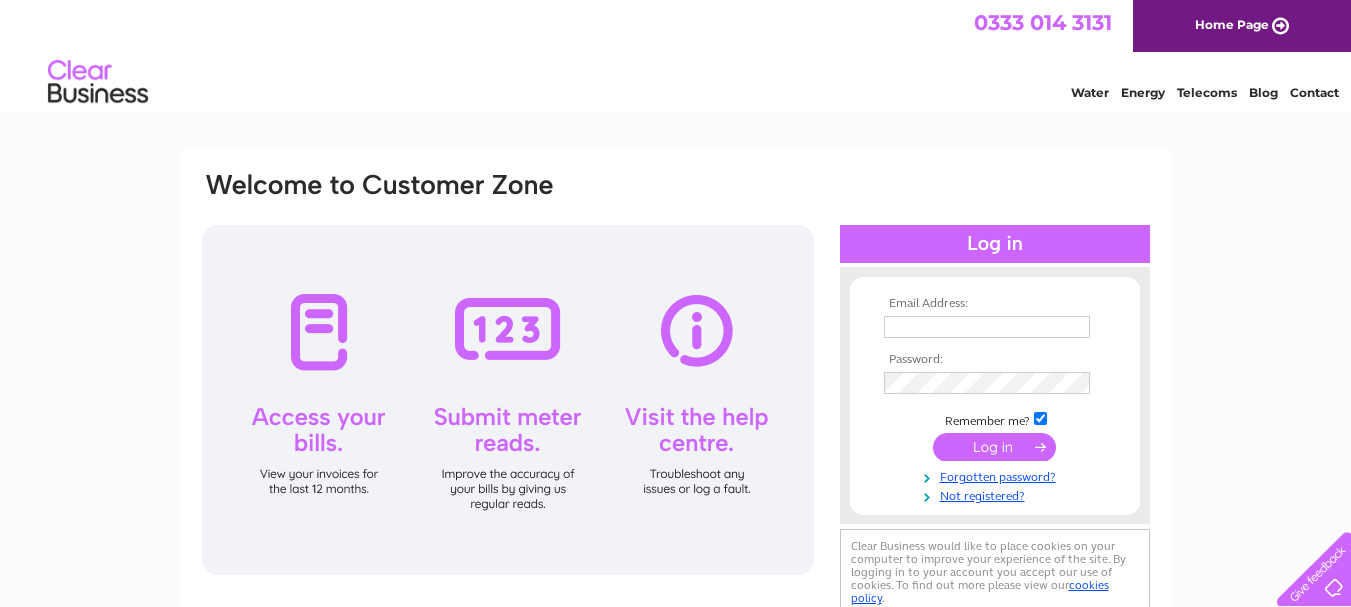 type on "[PERSON_NAME][EMAIL_ADDRESS][DOMAIN_NAME]" 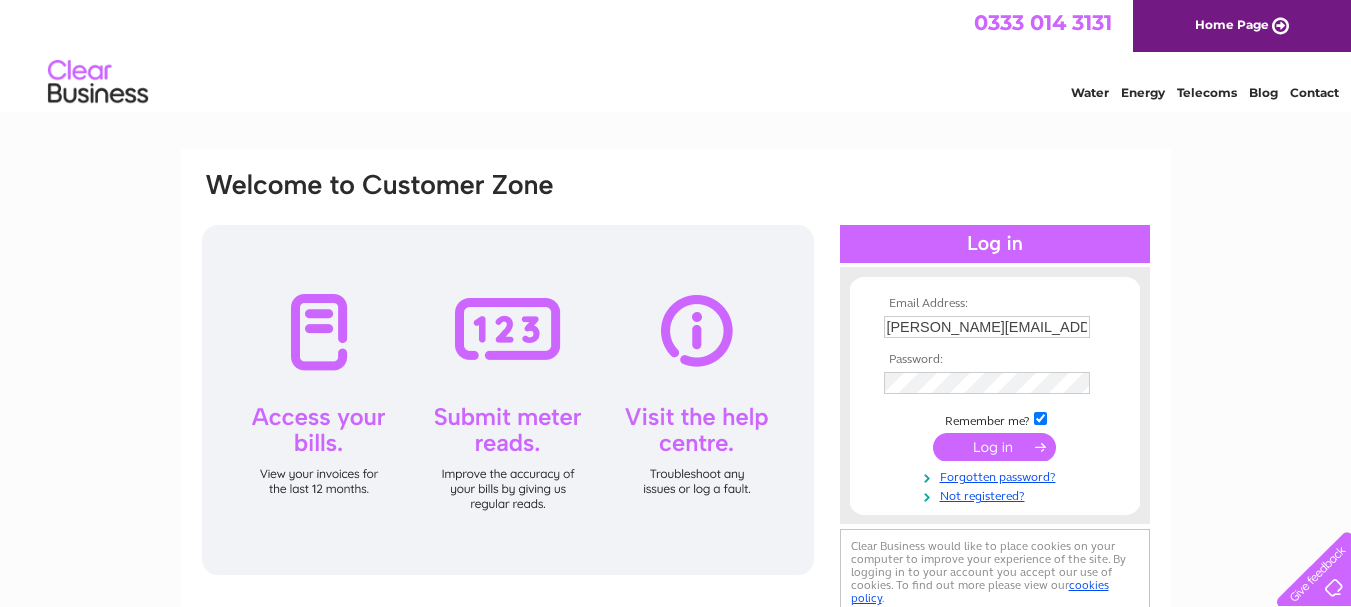 click at bounding box center [1040, 418] 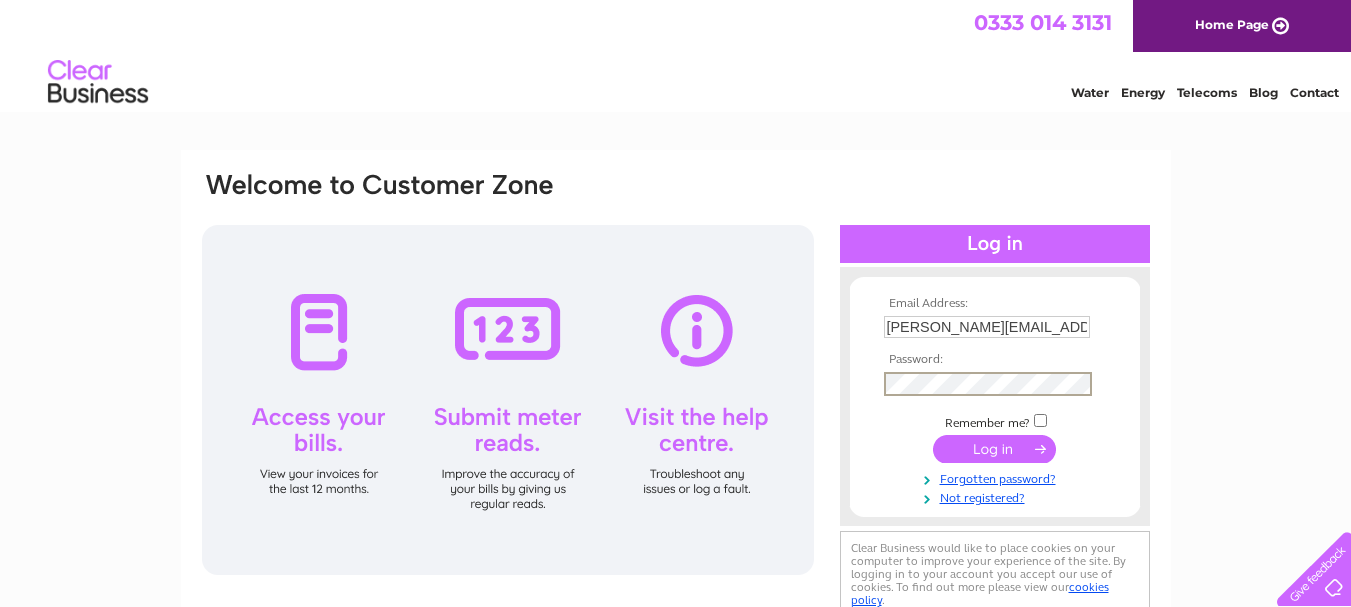 click on "Email Address:
[PERSON_NAME][EMAIL_ADDRESS][DOMAIN_NAME]
Password:" at bounding box center [675, 601] 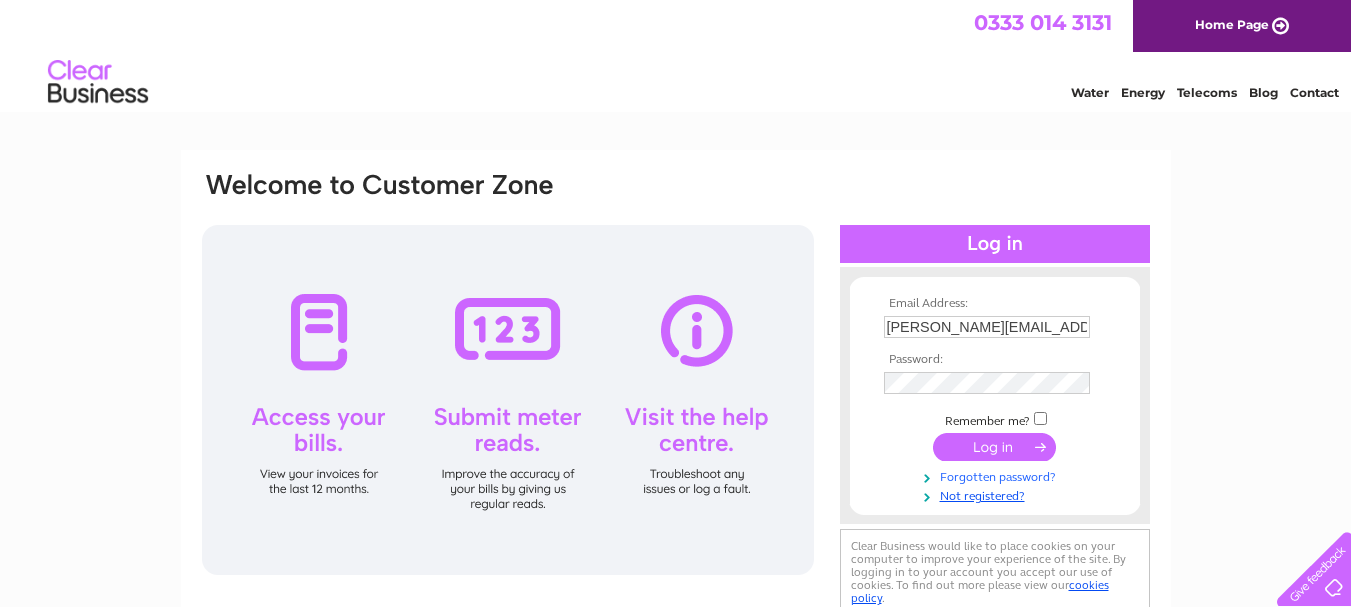 click on "Forgotten password?" at bounding box center (997, 475) 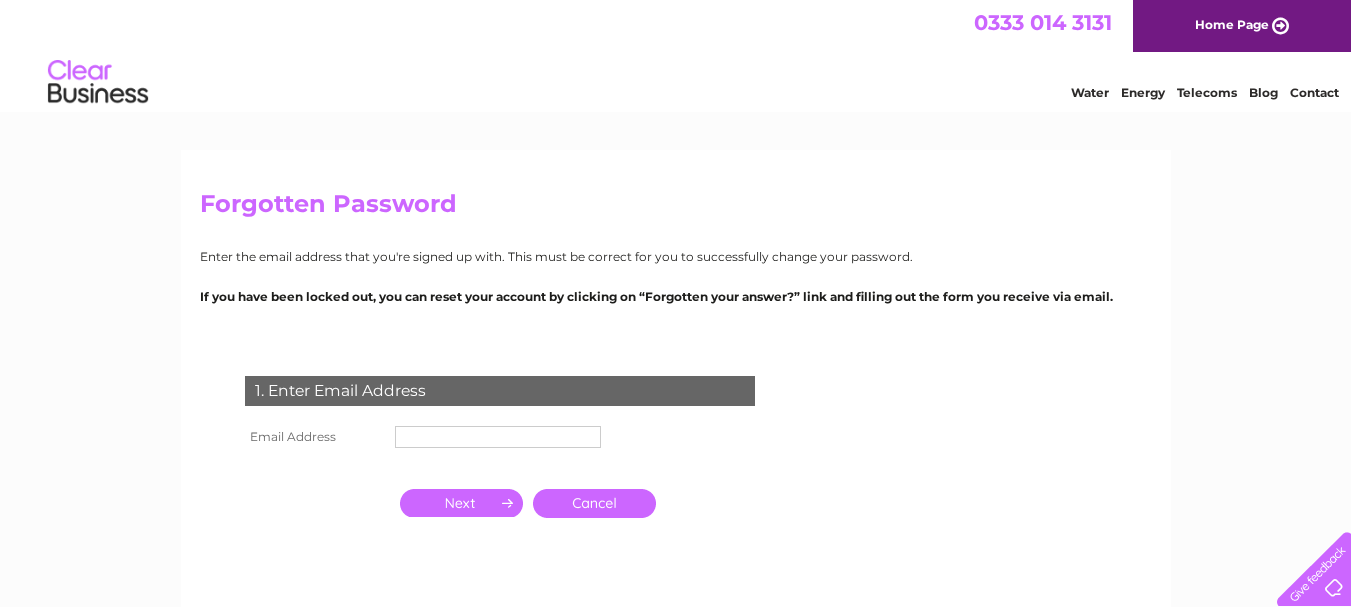 scroll, scrollTop: 0, scrollLeft: 0, axis: both 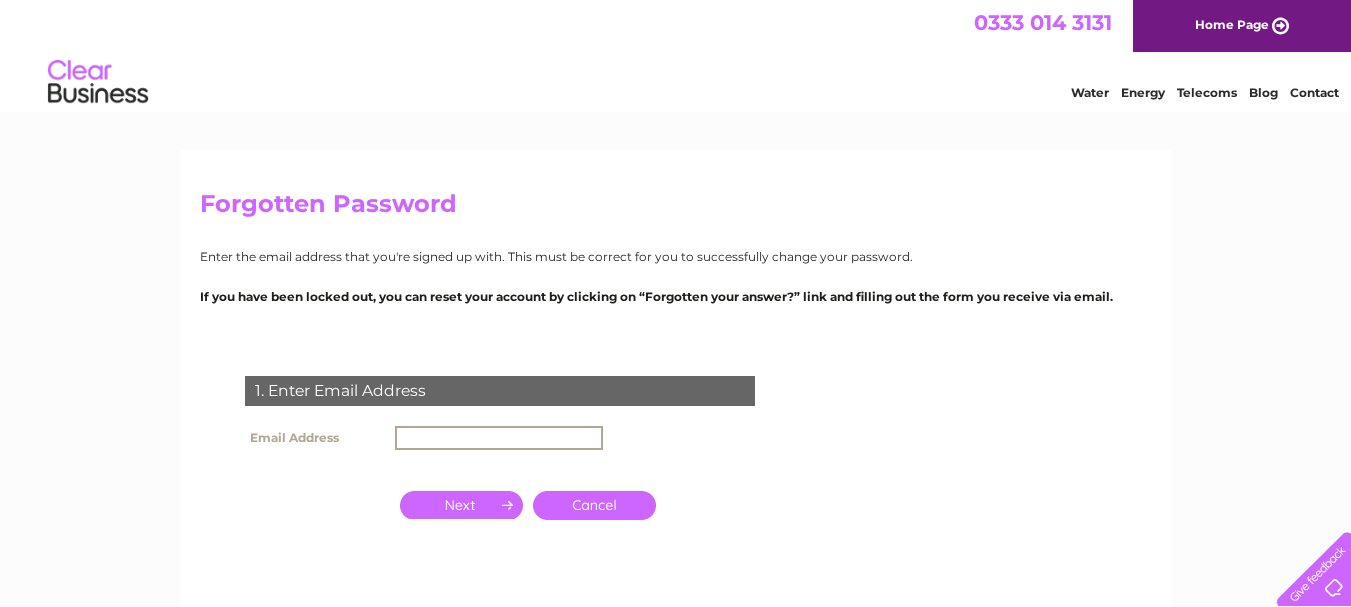 click at bounding box center [499, 438] 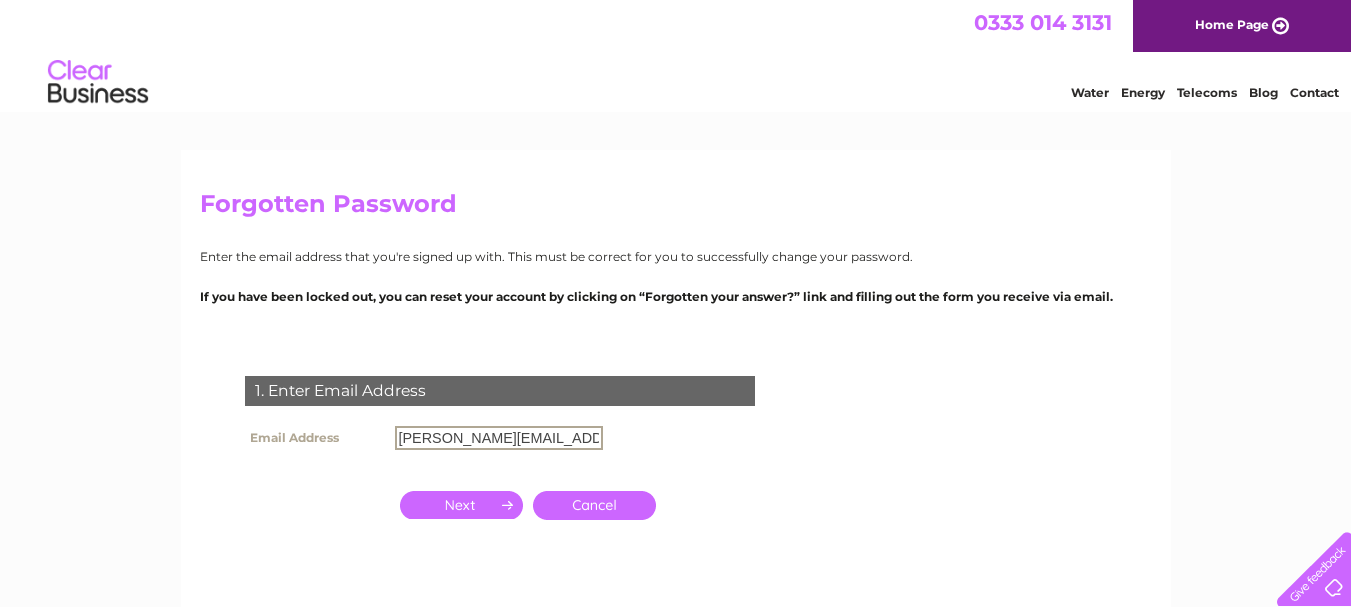 click at bounding box center (461, 505) 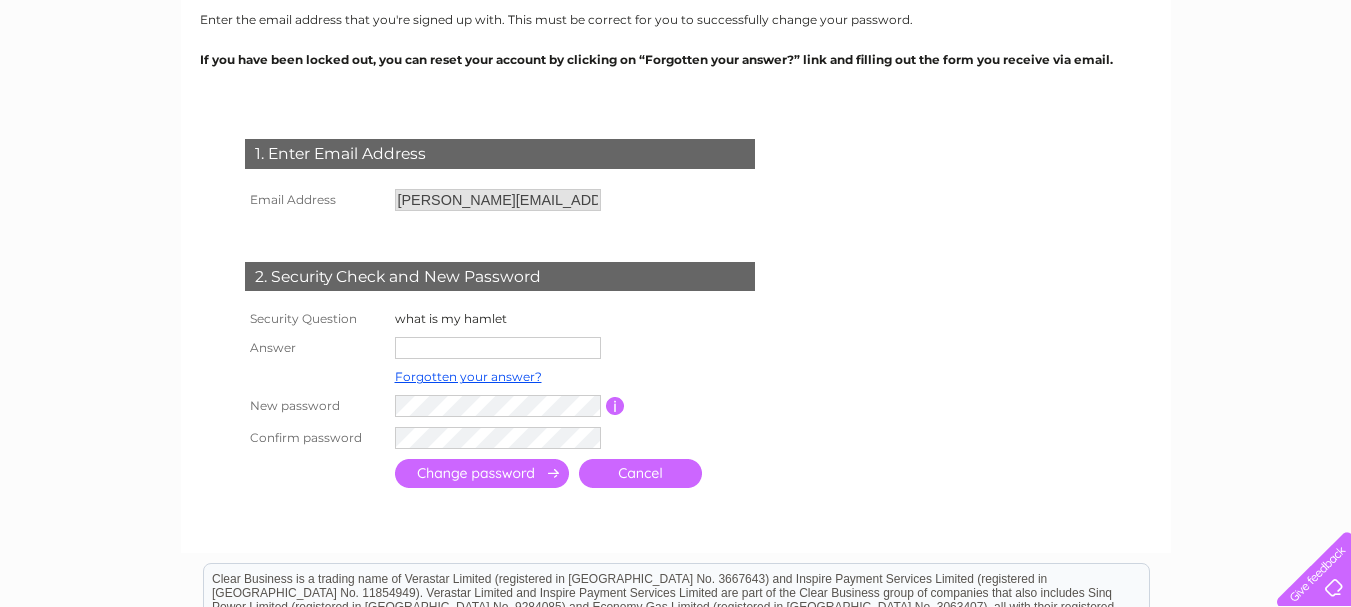 scroll, scrollTop: 239, scrollLeft: 0, axis: vertical 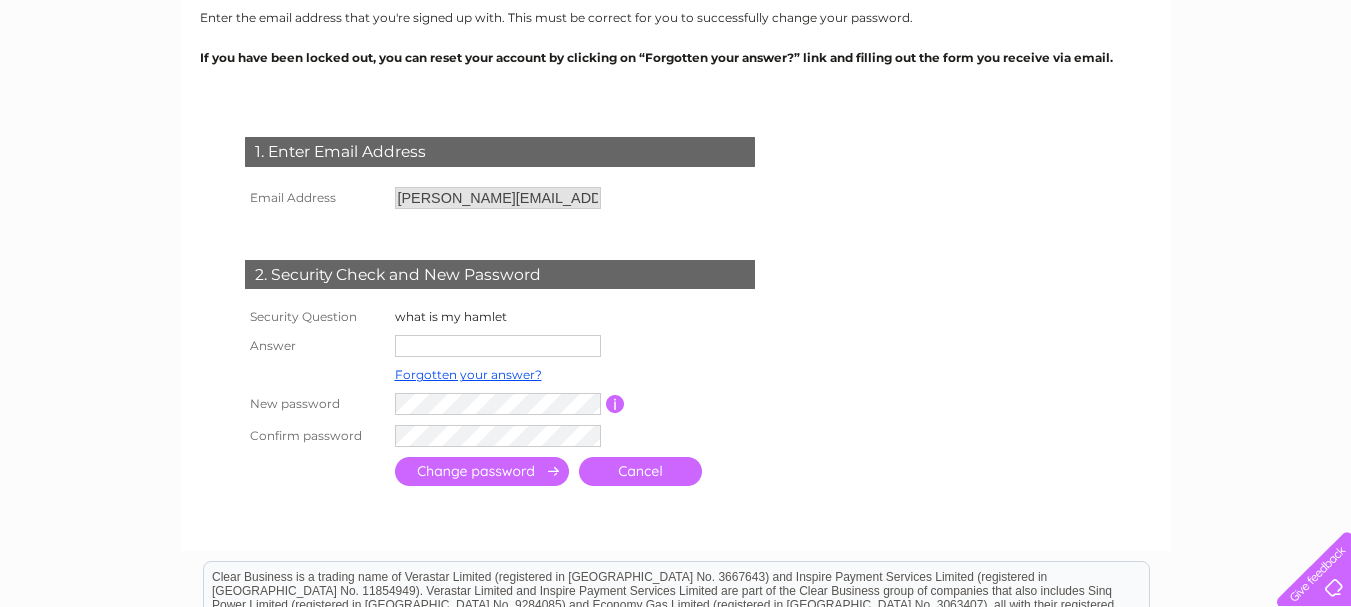 click at bounding box center [498, 346] 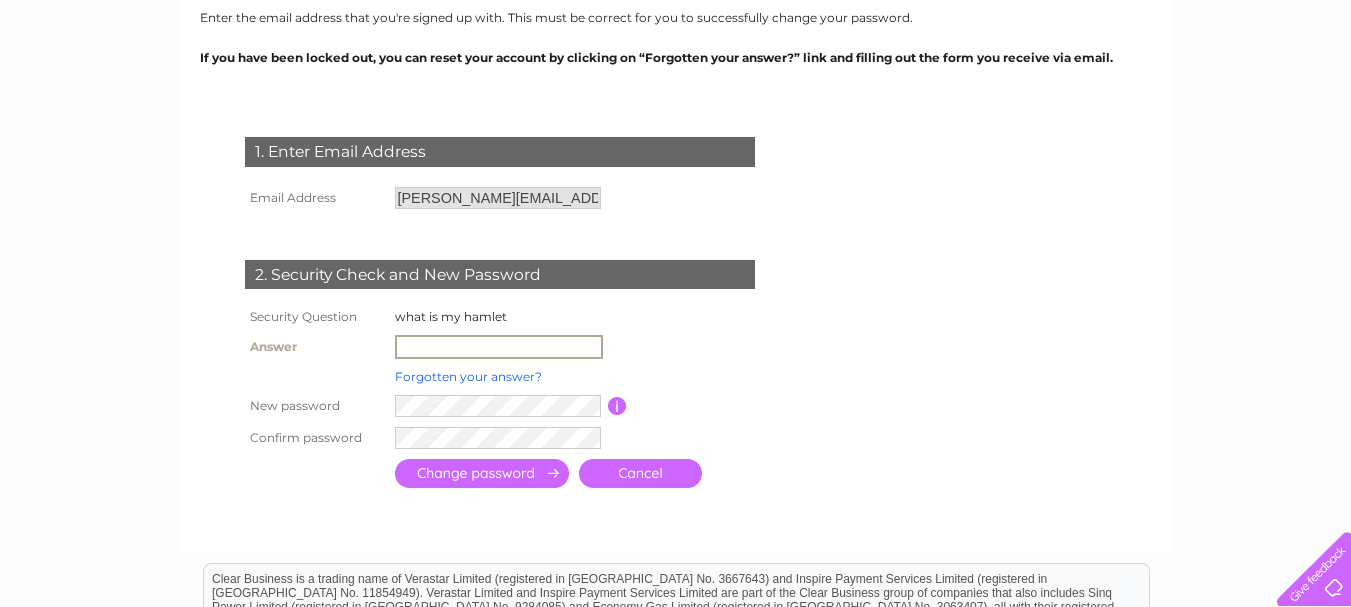 type on "watchfield" 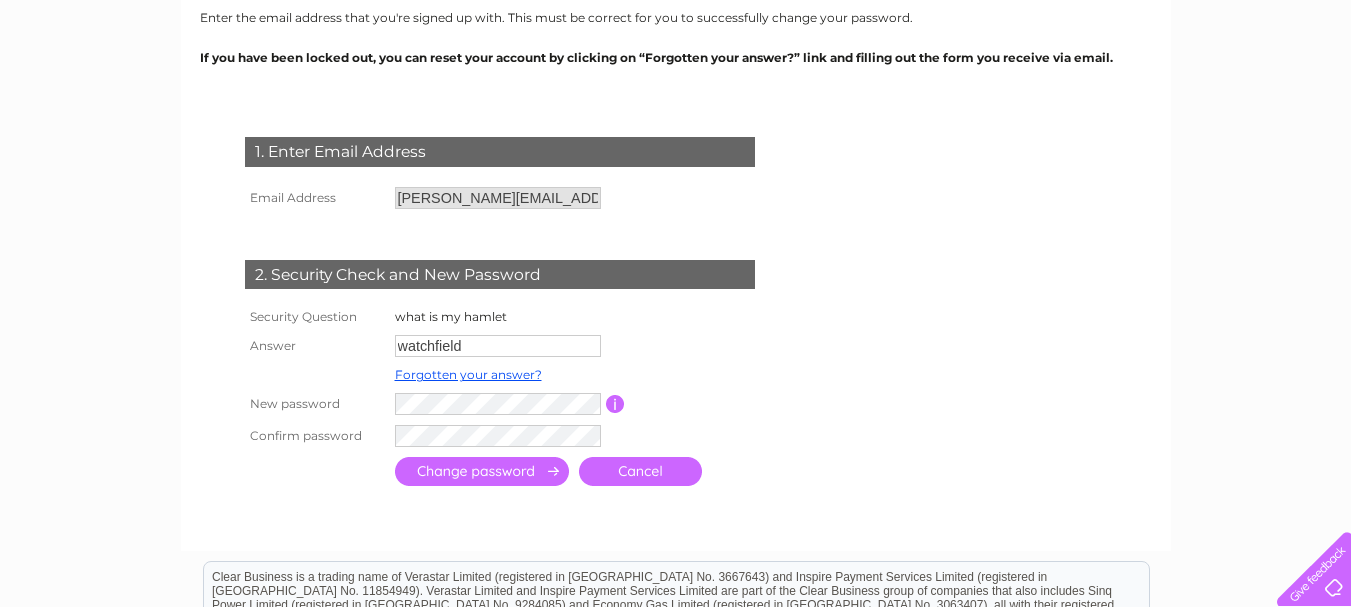 click at bounding box center (482, 471) 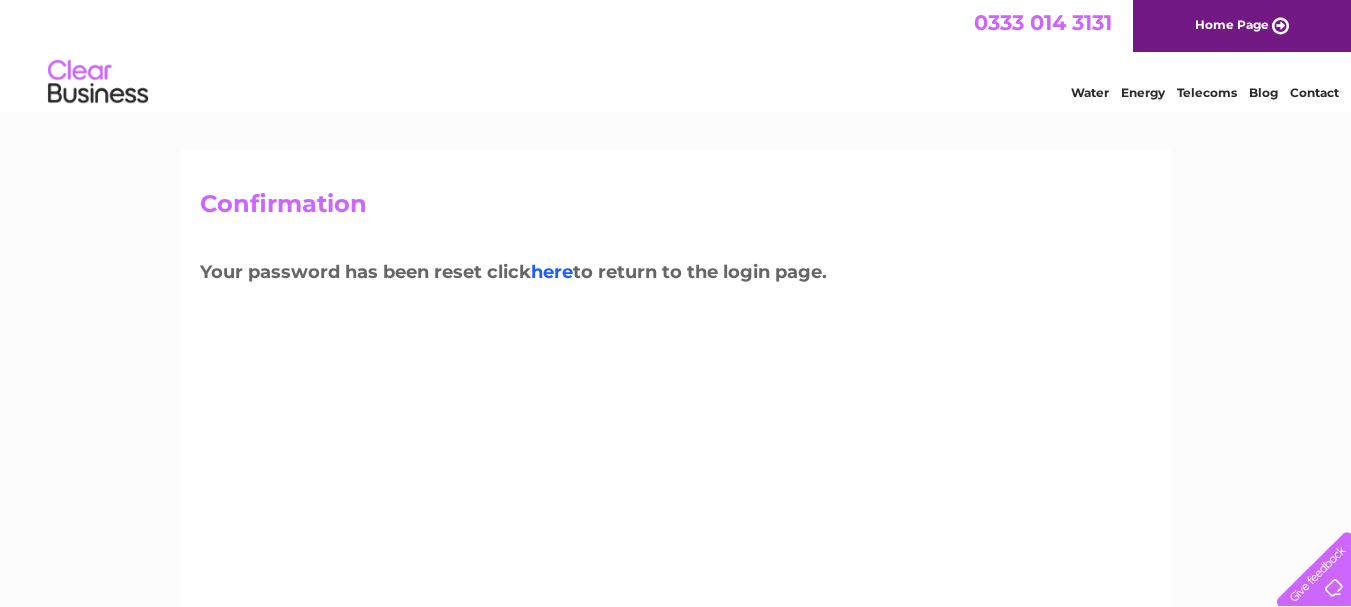 scroll, scrollTop: 0, scrollLeft: 0, axis: both 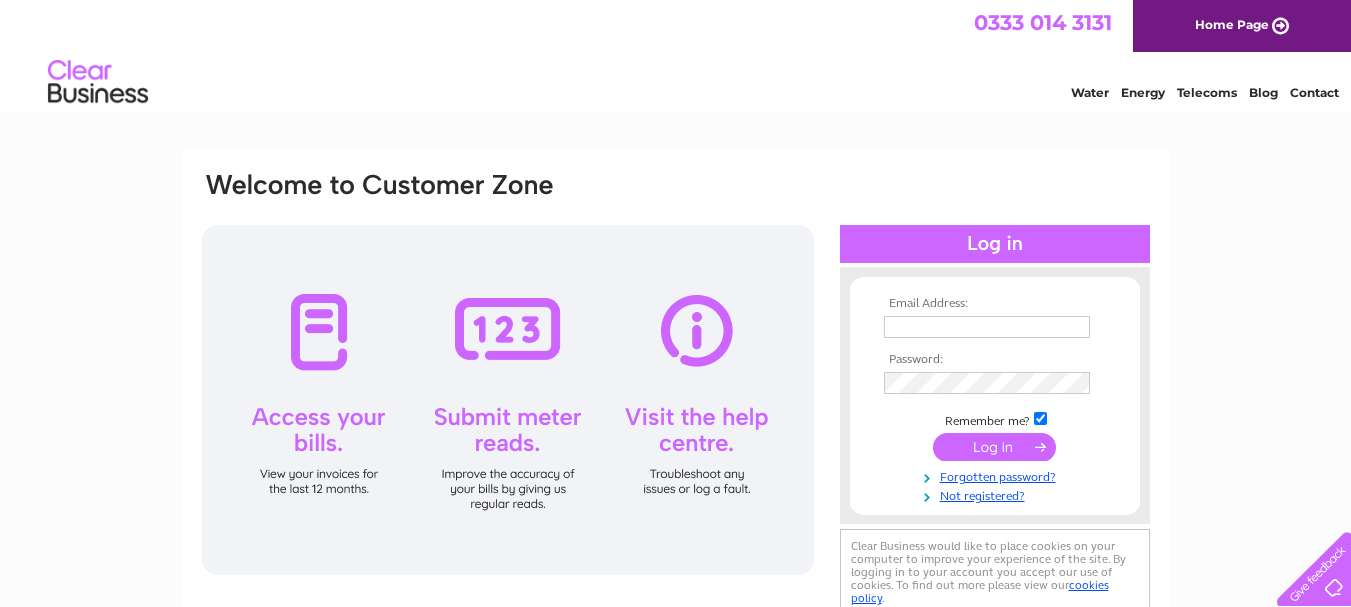 type on "k.whitting@mail.com" 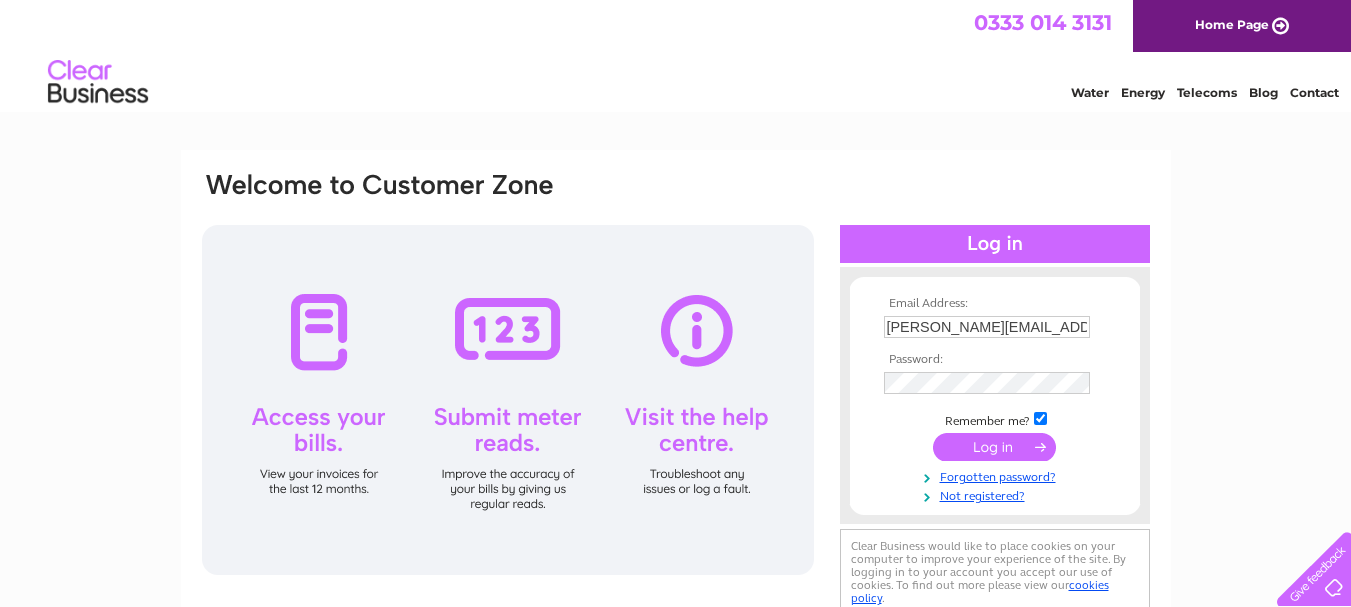click at bounding box center [994, 447] 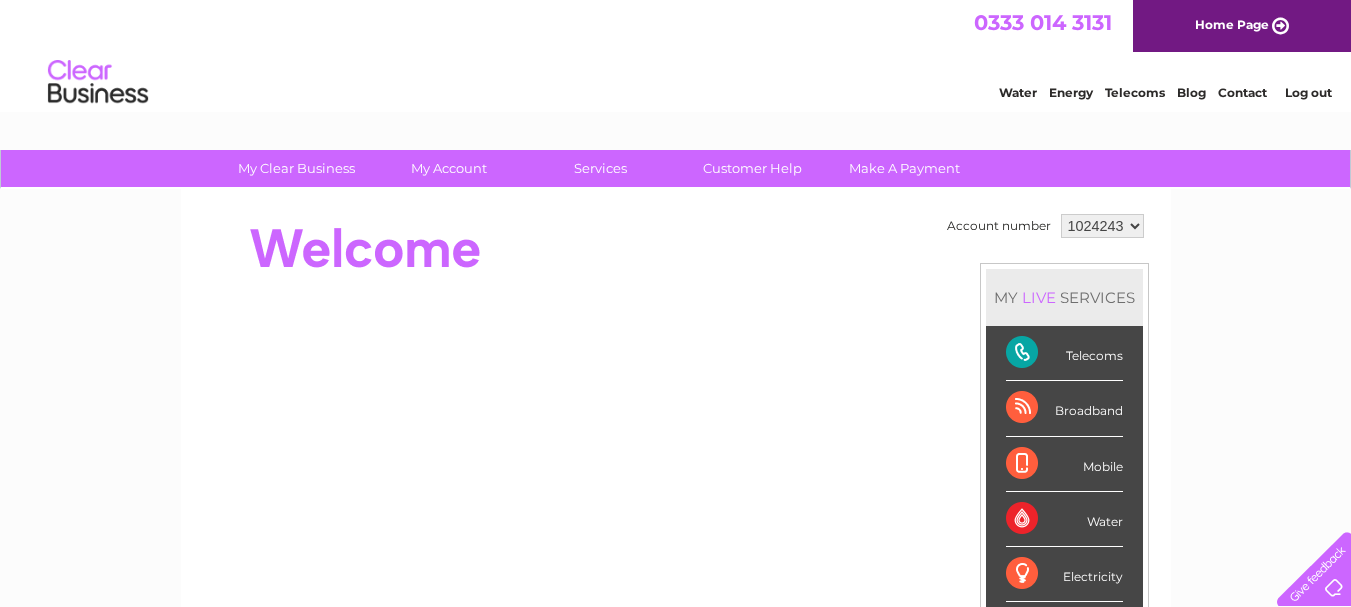 scroll, scrollTop: 0, scrollLeft: 0, axis: both 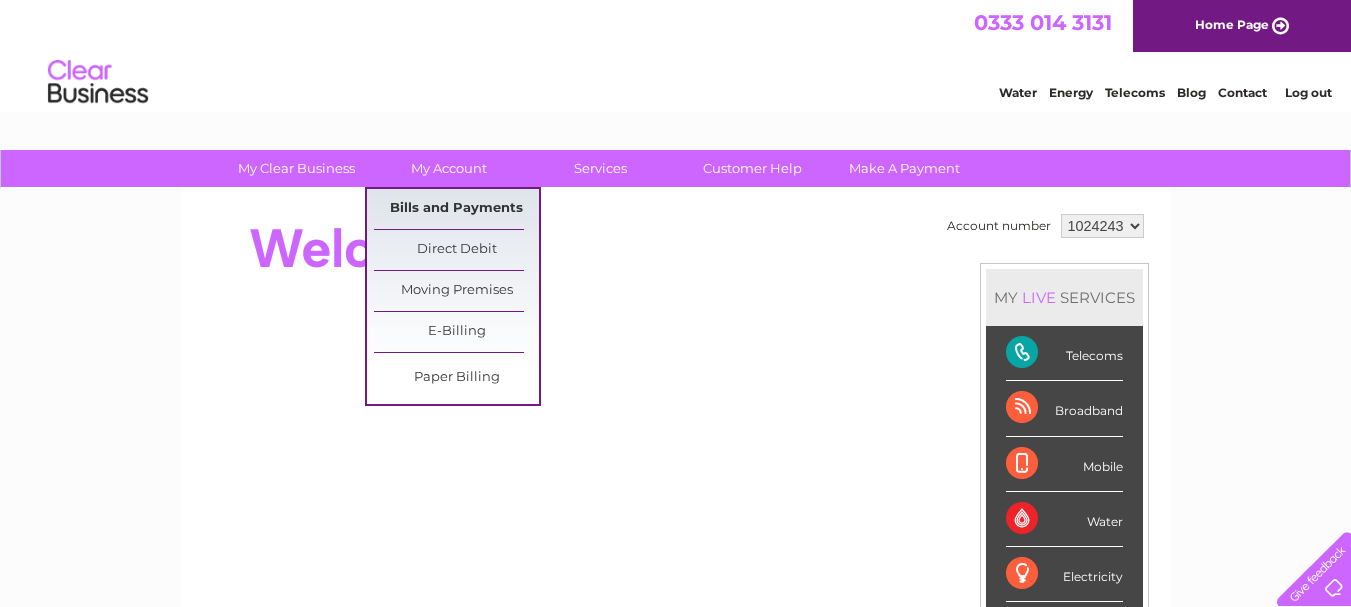 click on "Bills and Payments" at bounding box center (456, 209) 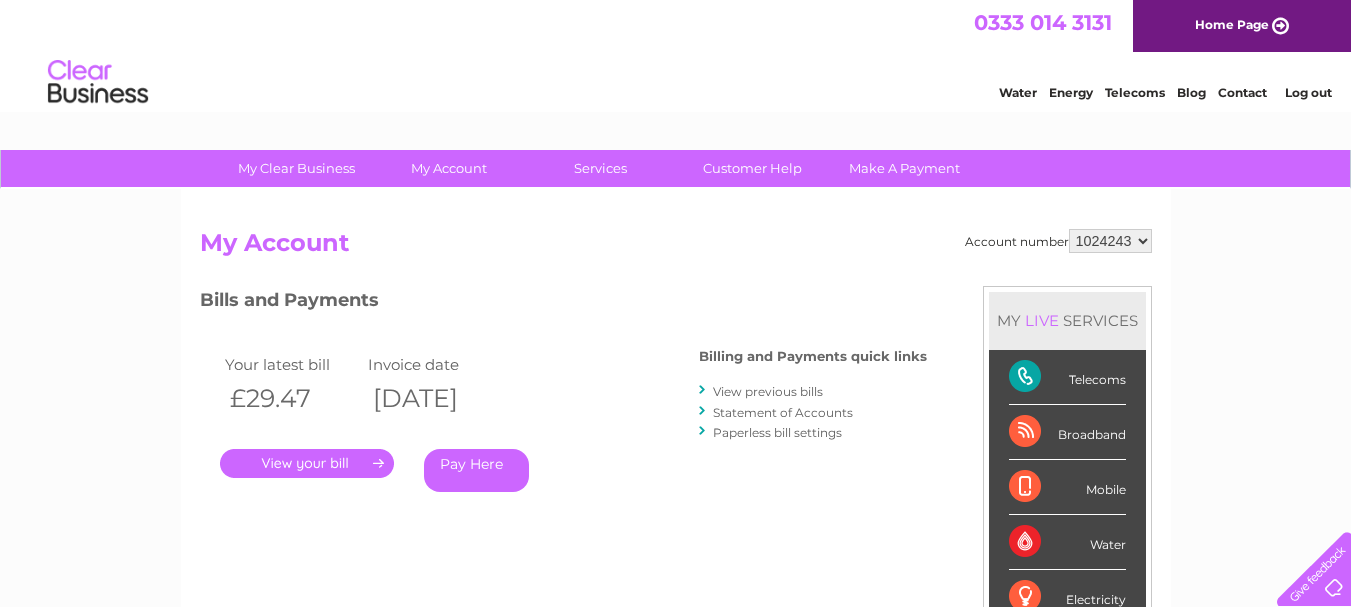 scroll, scrollTop: 0, scrollLeft: 0, axis: both 